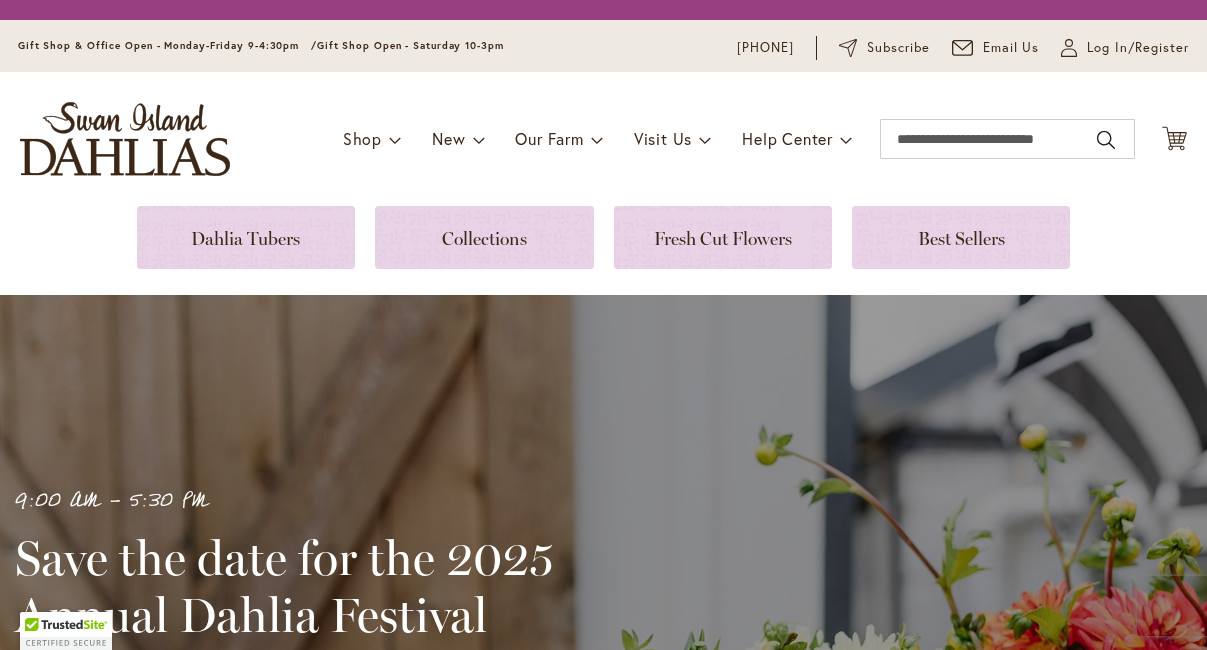 scroll, scrollTop: 0, scrollLeft: 0, axis: both 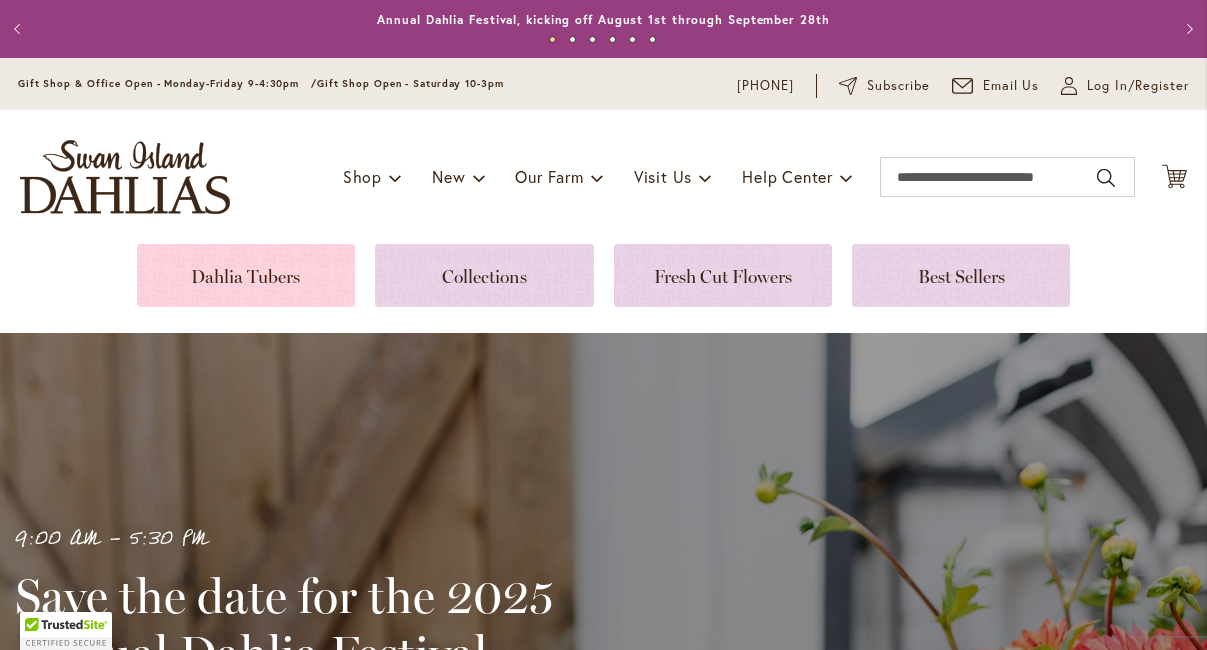 click at bounding box center (246, 275) 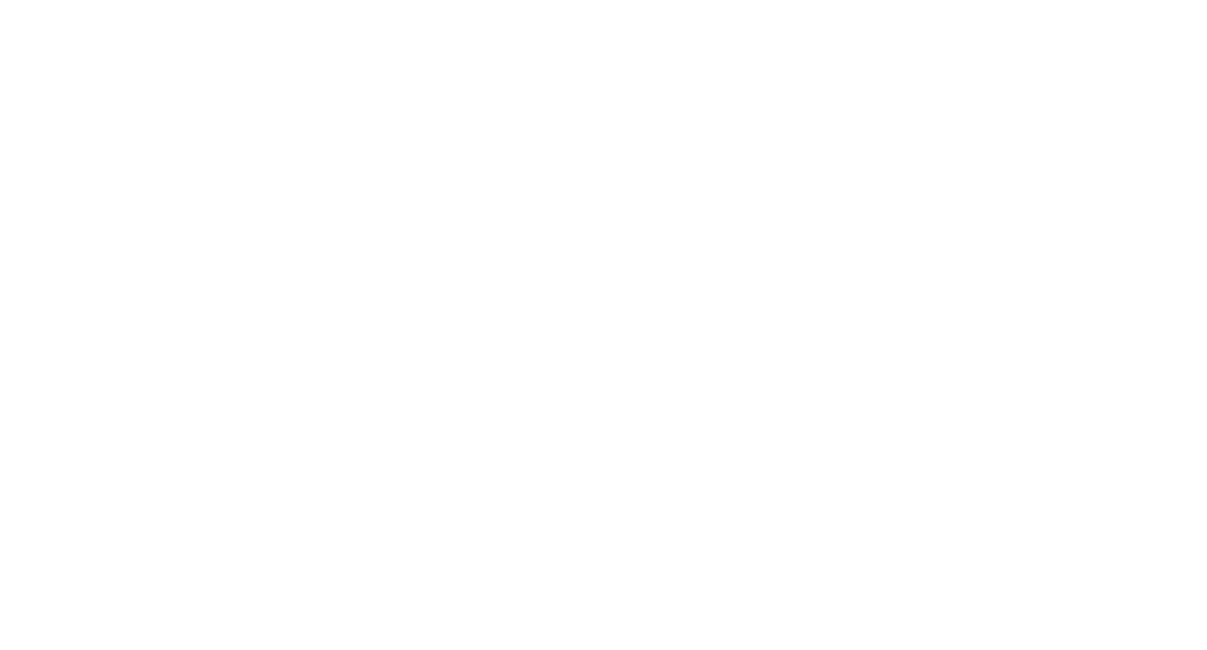 scroll, scrollTop: 0, scrollLeft: 0, axis: both 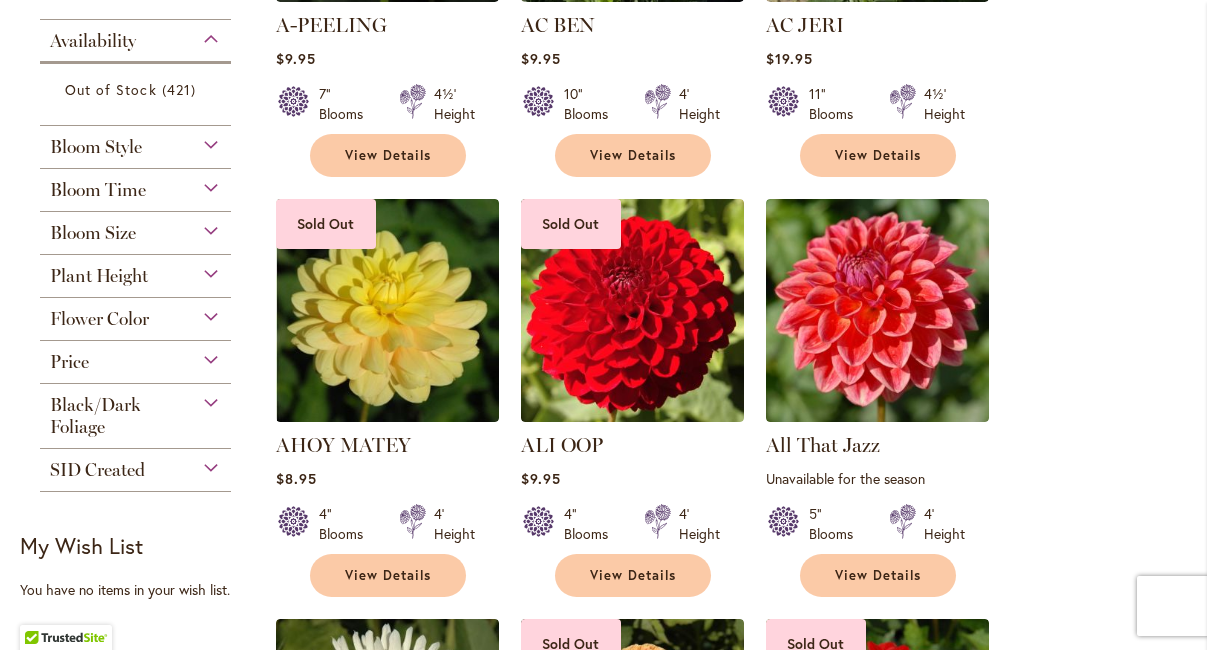 click on "Flower Color" at bounding box center [135, 314] 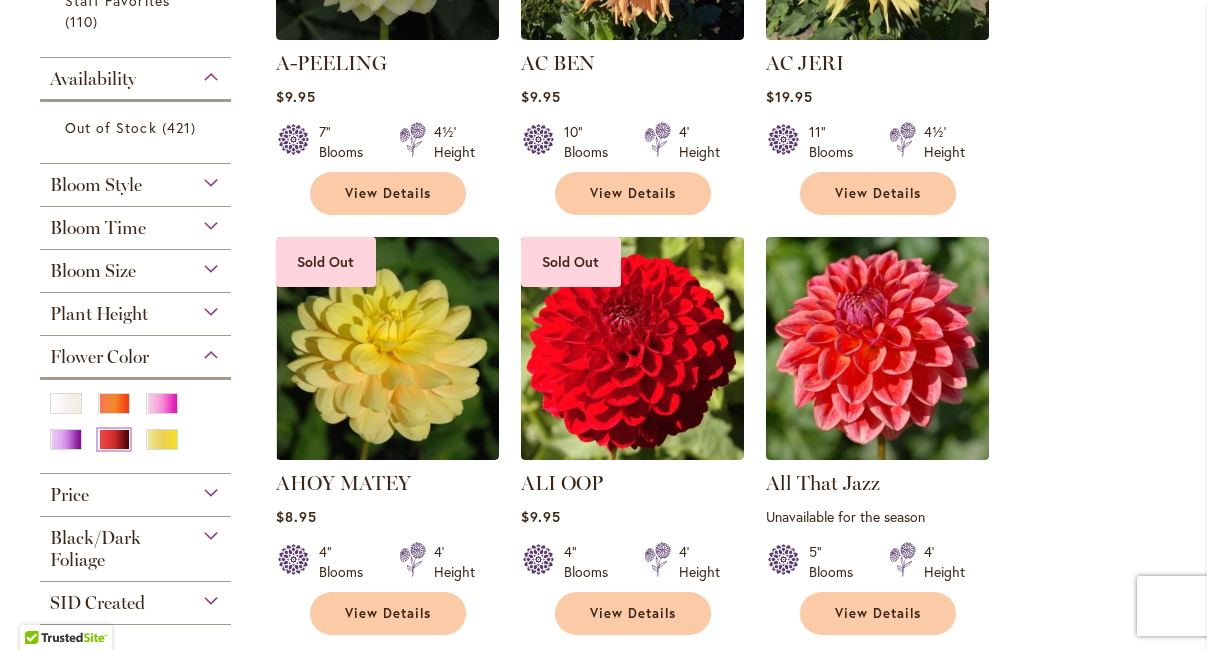 scroll, scrollTop: 670, scrollLeft: 0, axis: vertical 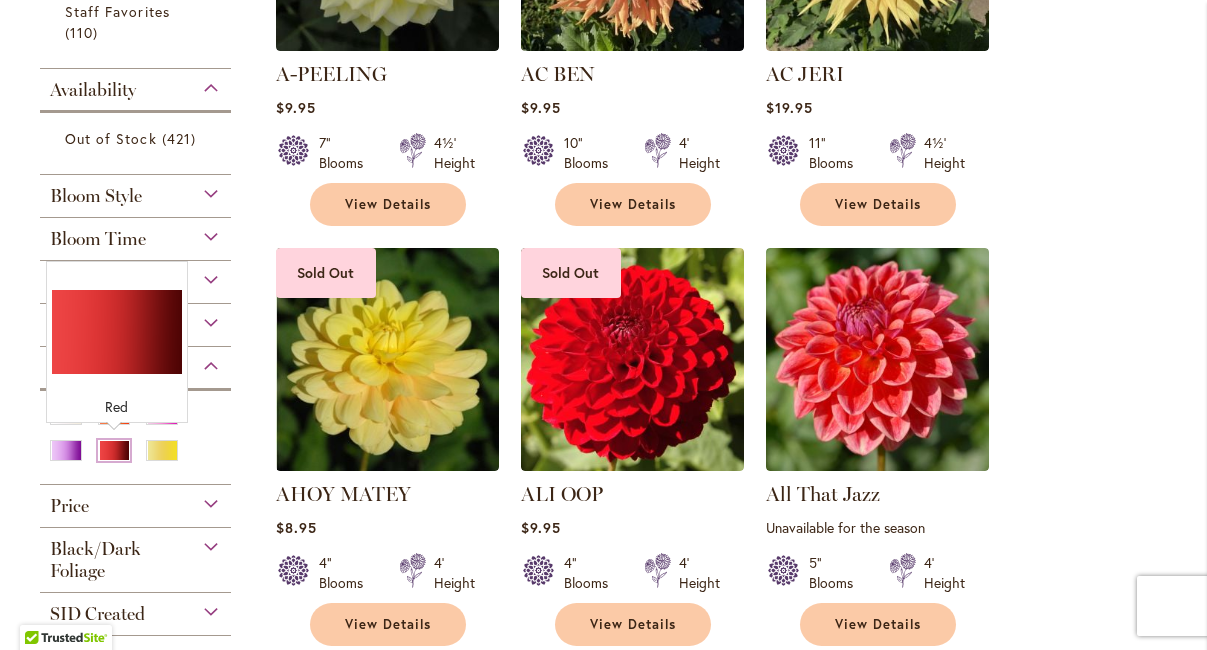 click at bounding box center [114, 450] 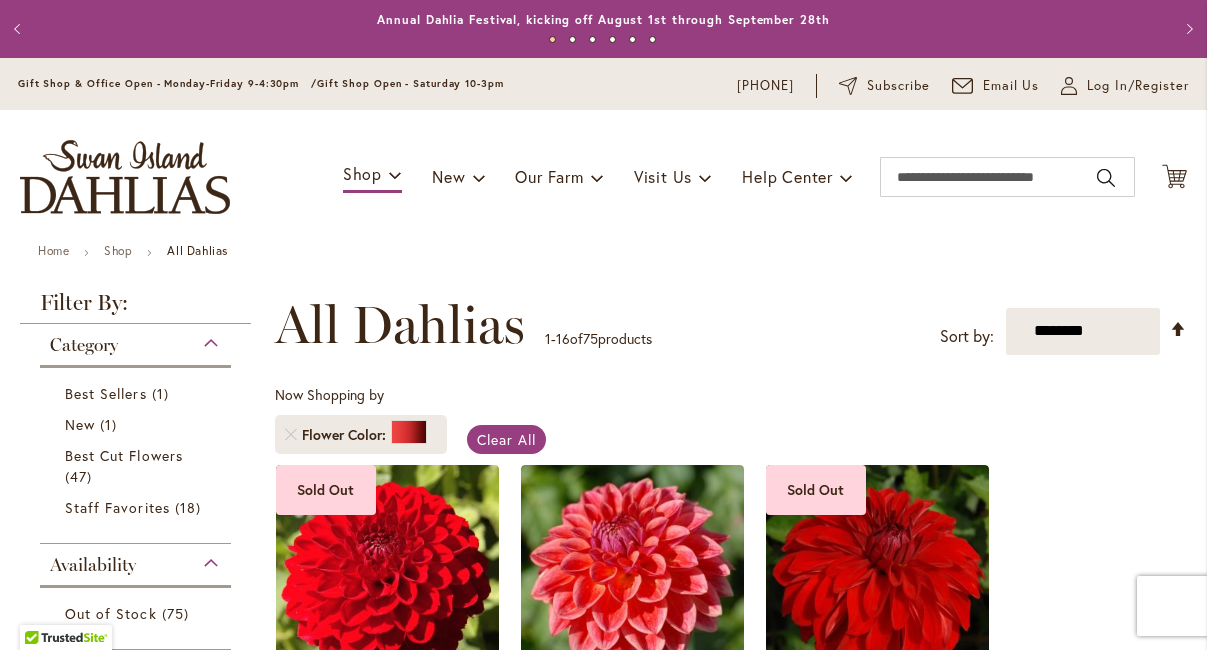 scroll, scrollTop: 0, scrollLeft: 0, axis: both 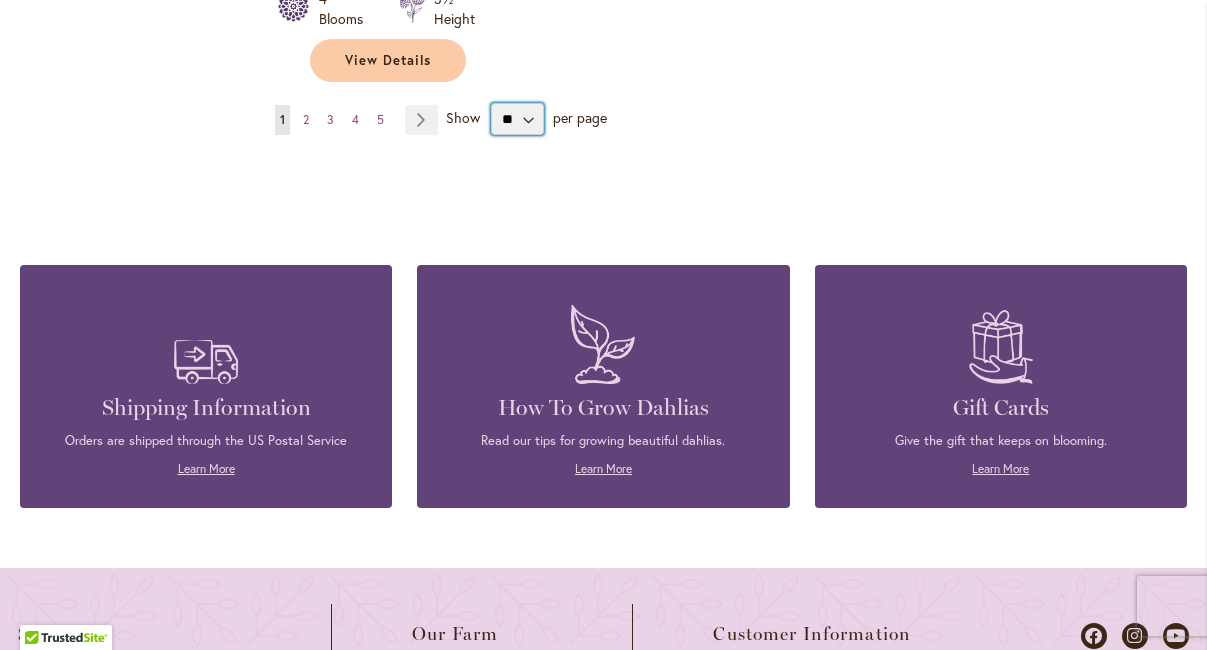 click on "**
**
**
**" at bounding box center (517, 119) 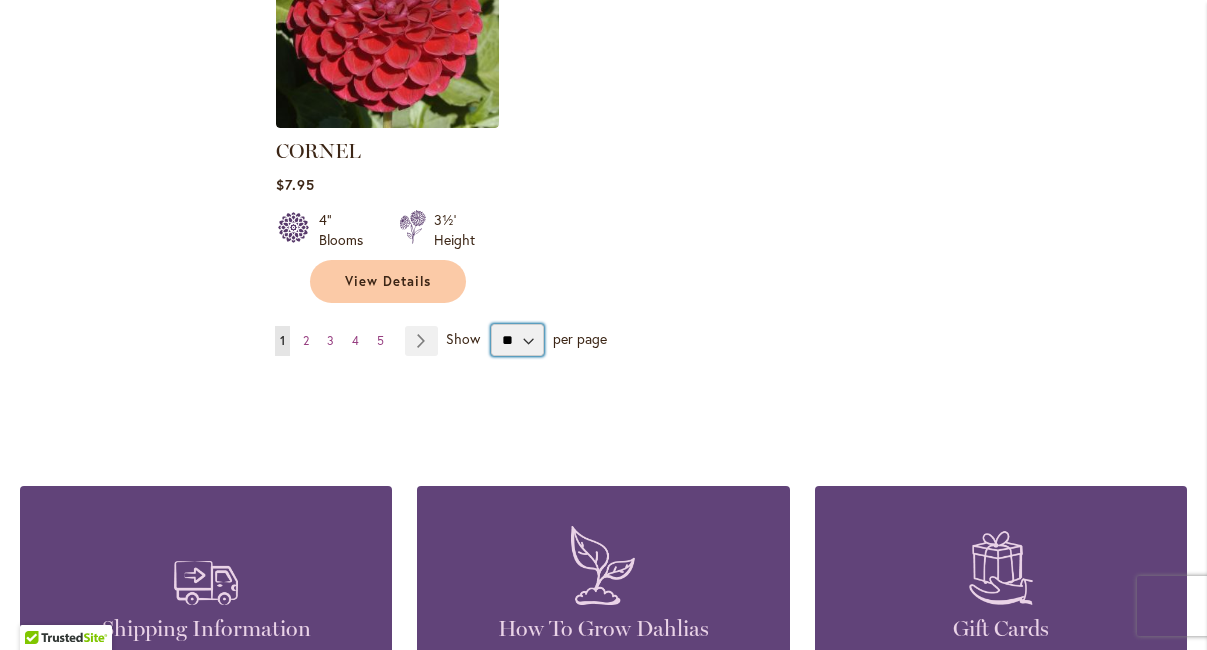 scroll, scrollTop: 2509, scrollLeft: 0, axis: vertical 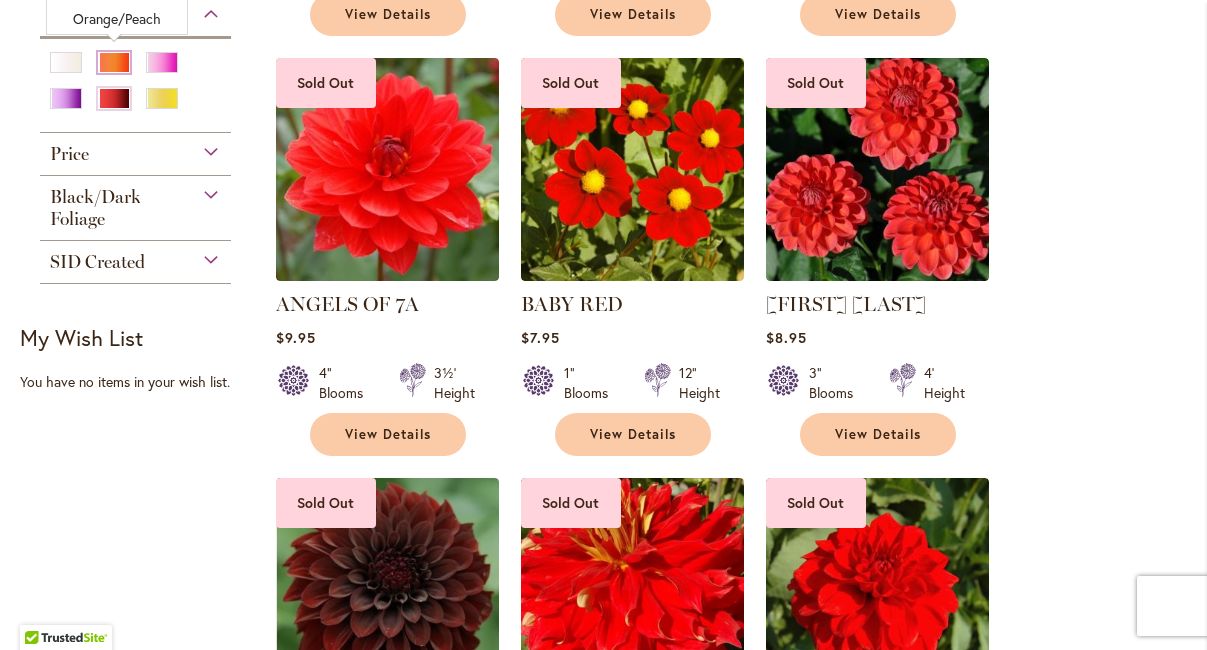 click at bounding box center (114, 62) 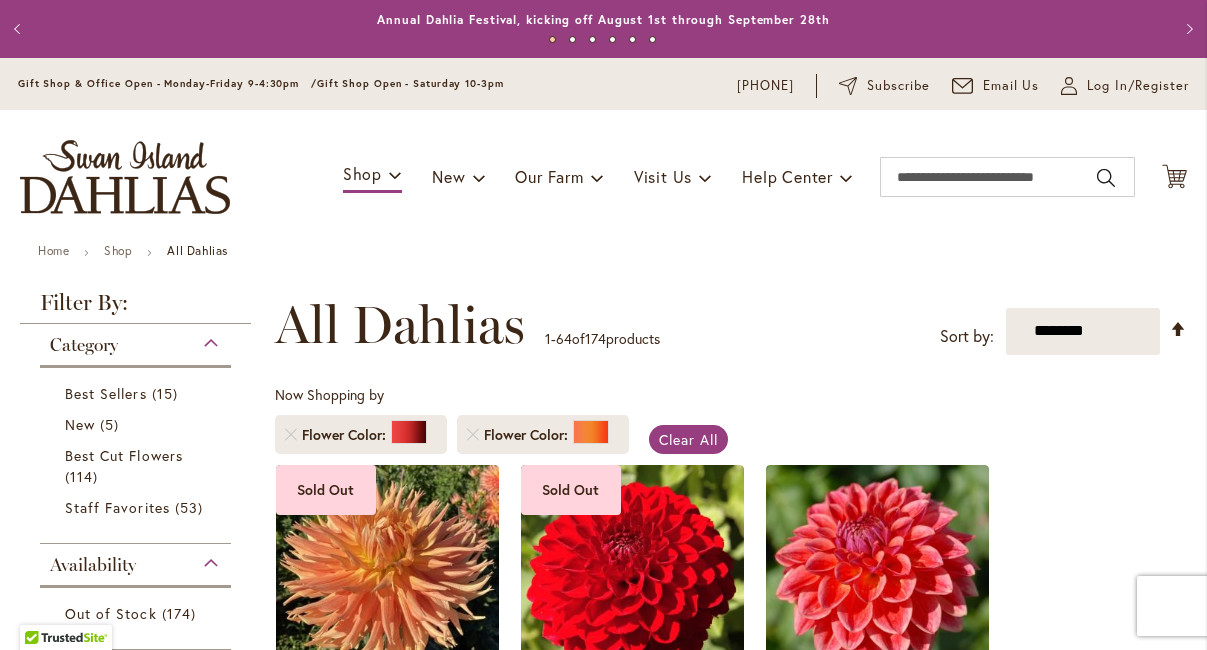 scroll, scrollTop: 0, scrollLeft: 0, axis: both 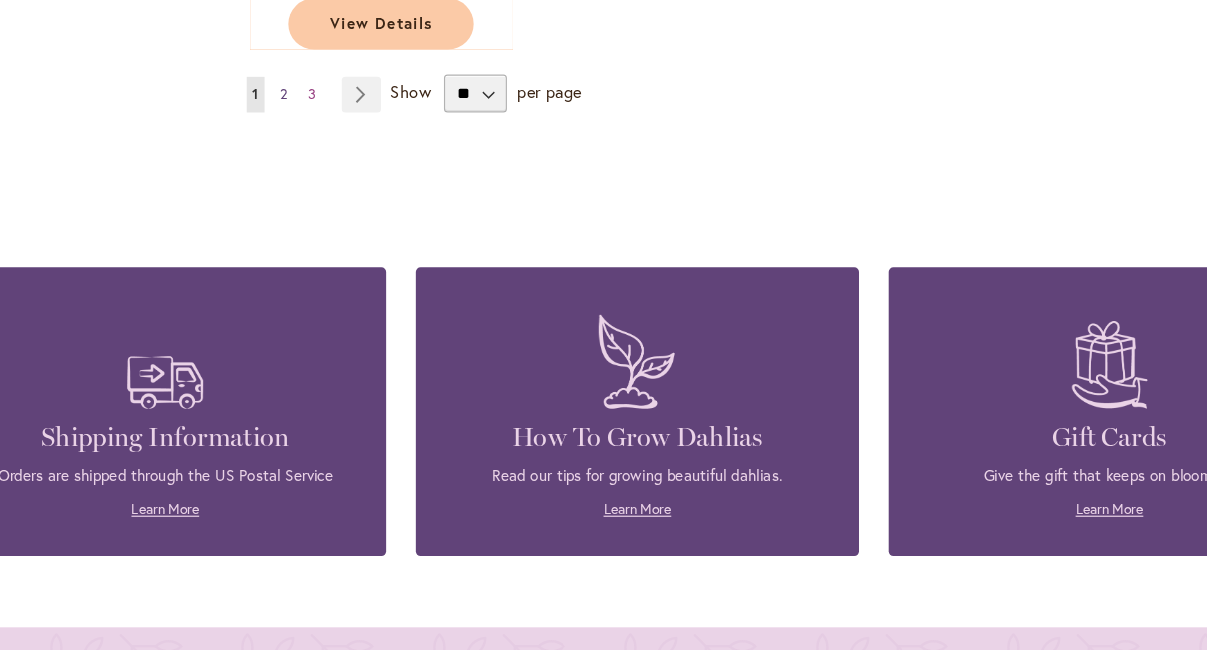 click on "Page
2" at bounding box center (306, 101) 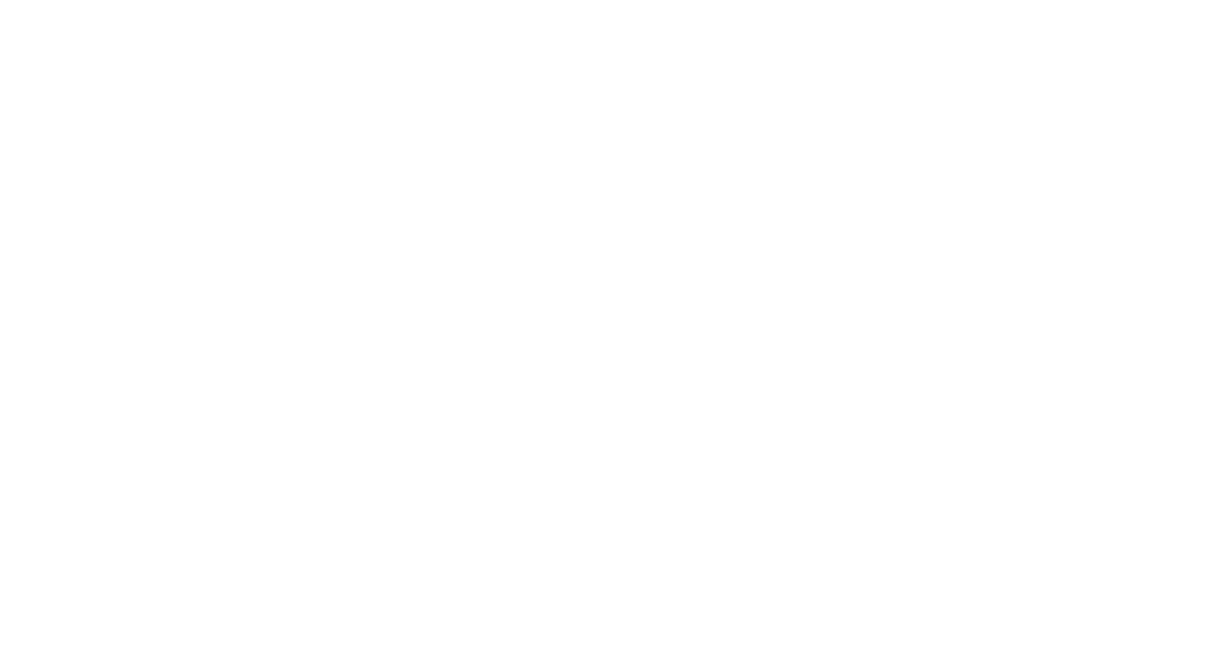 scroll, scrollTop: 0, scrollLeft: 0, axis: both 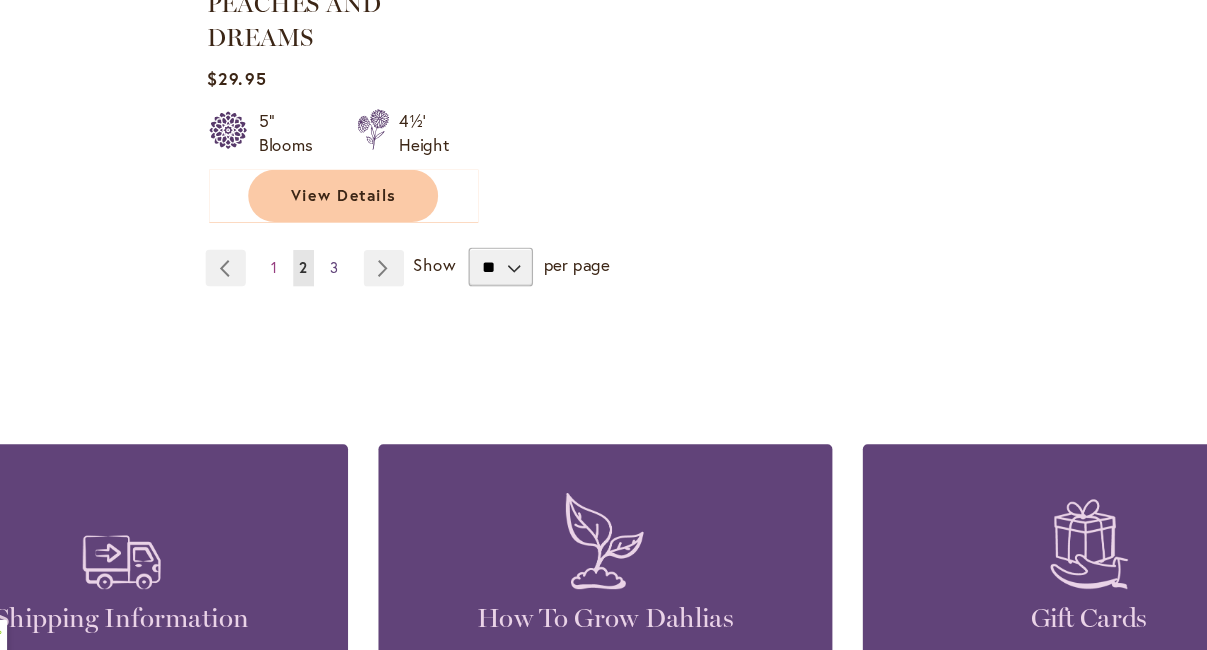 click on "Page
3" at bounding box center (380, 336) 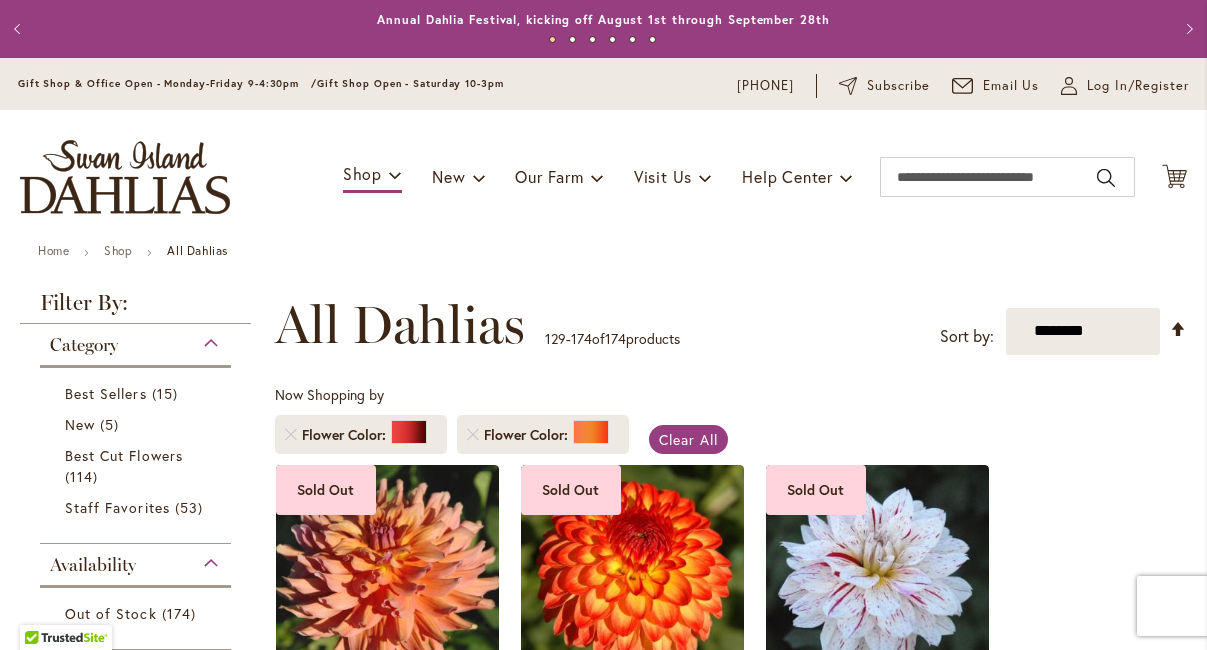 scroll, scrollTop: 0, scrollLeft: 0, axis: both 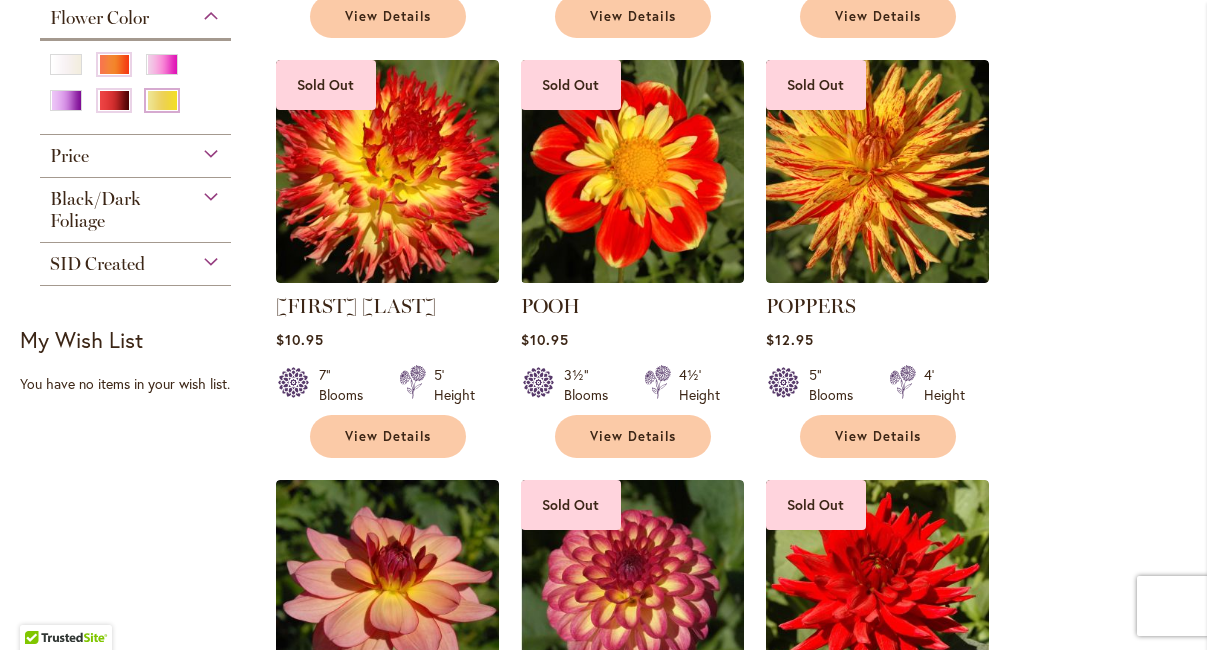 click at bounding box center (162, 100) 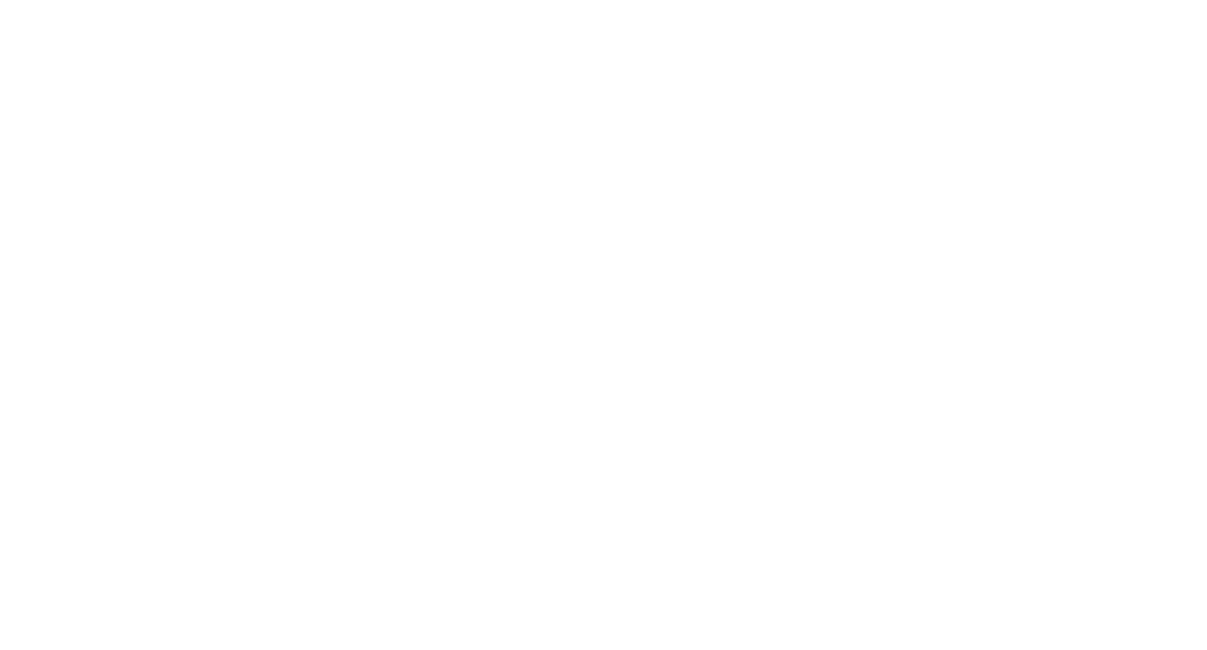 scroll, scrollTop: 0, scrollLeft: 0, axis: both 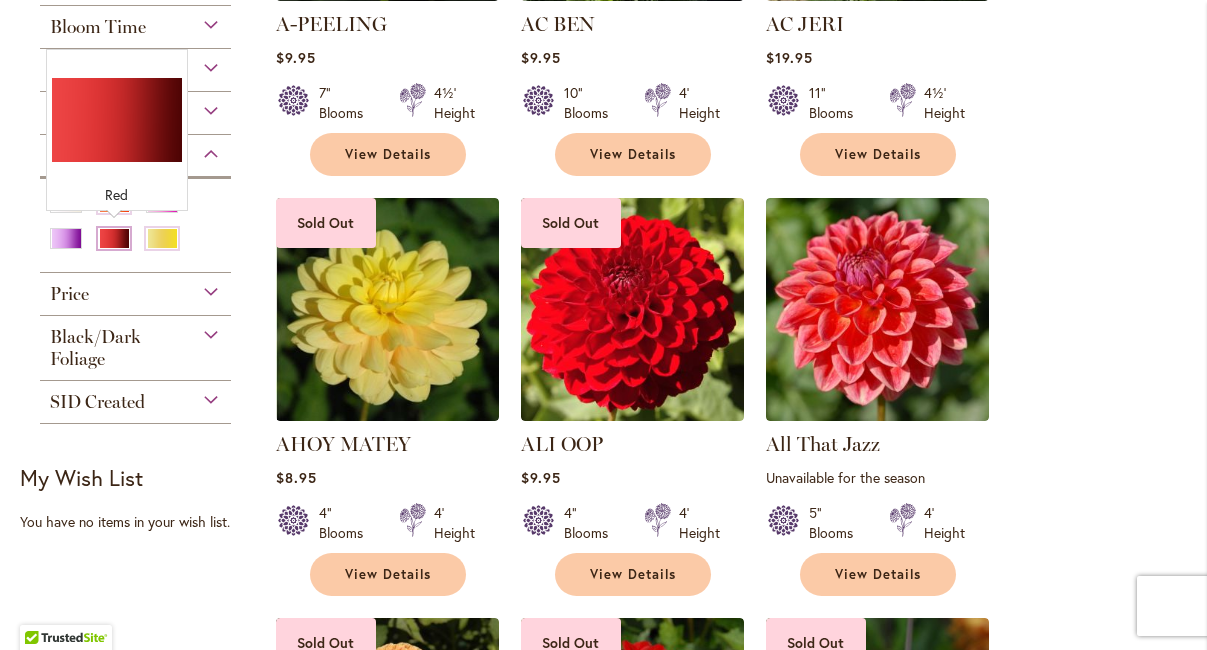 click at bounding box center (114, 238) 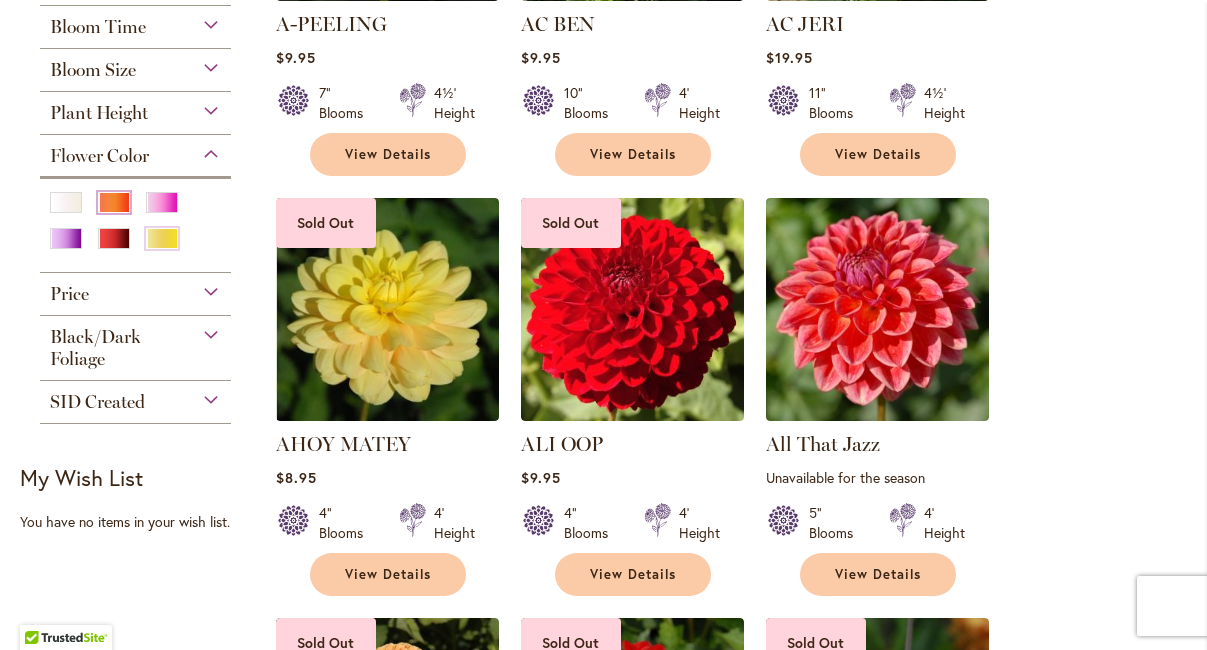 click at bounding box center [114, 202] 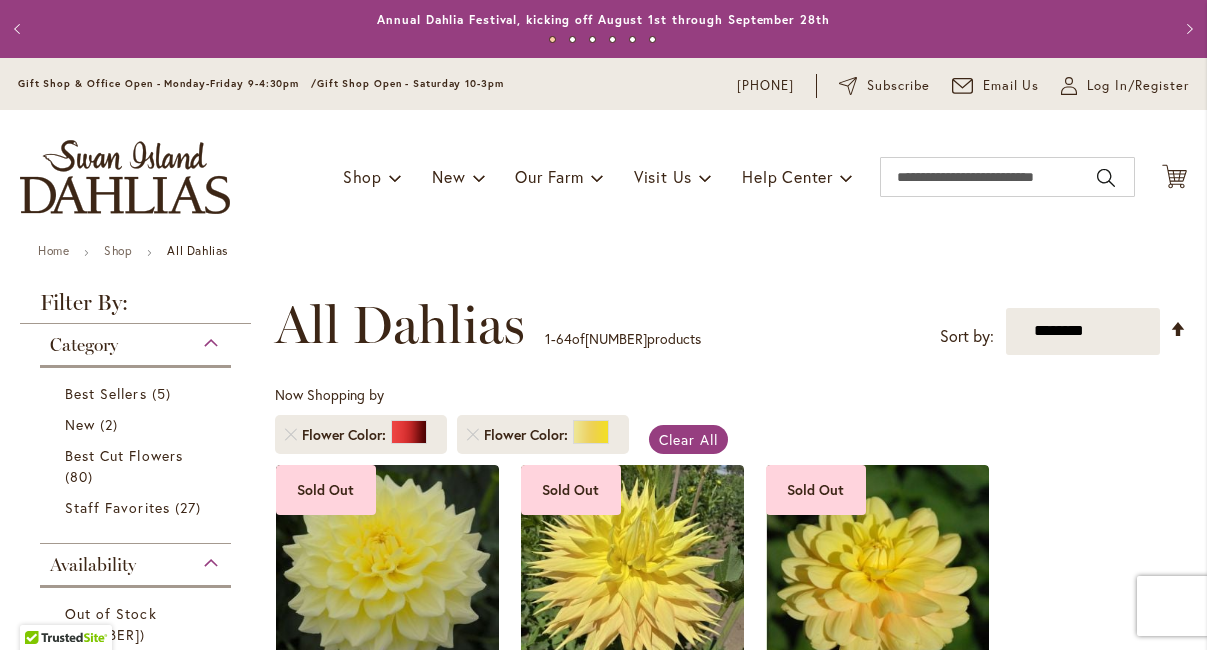 scroll, scrollTop: 0, scrollLeft: 0, axis: both 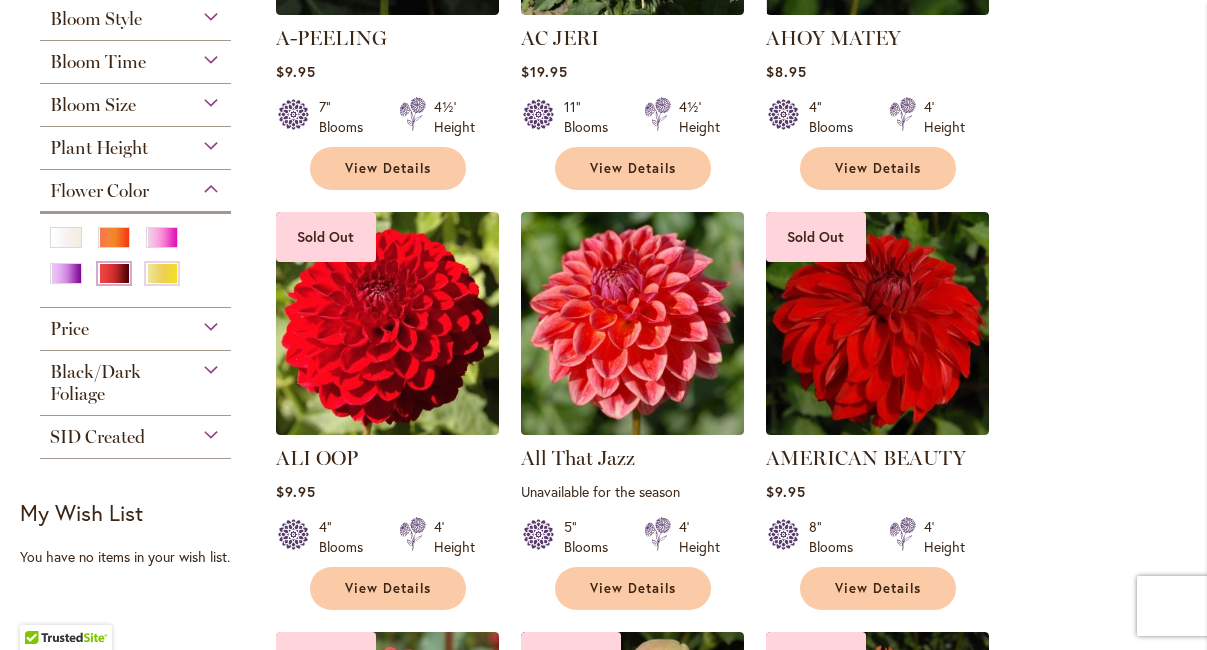 click at bounding box center [114, 273] 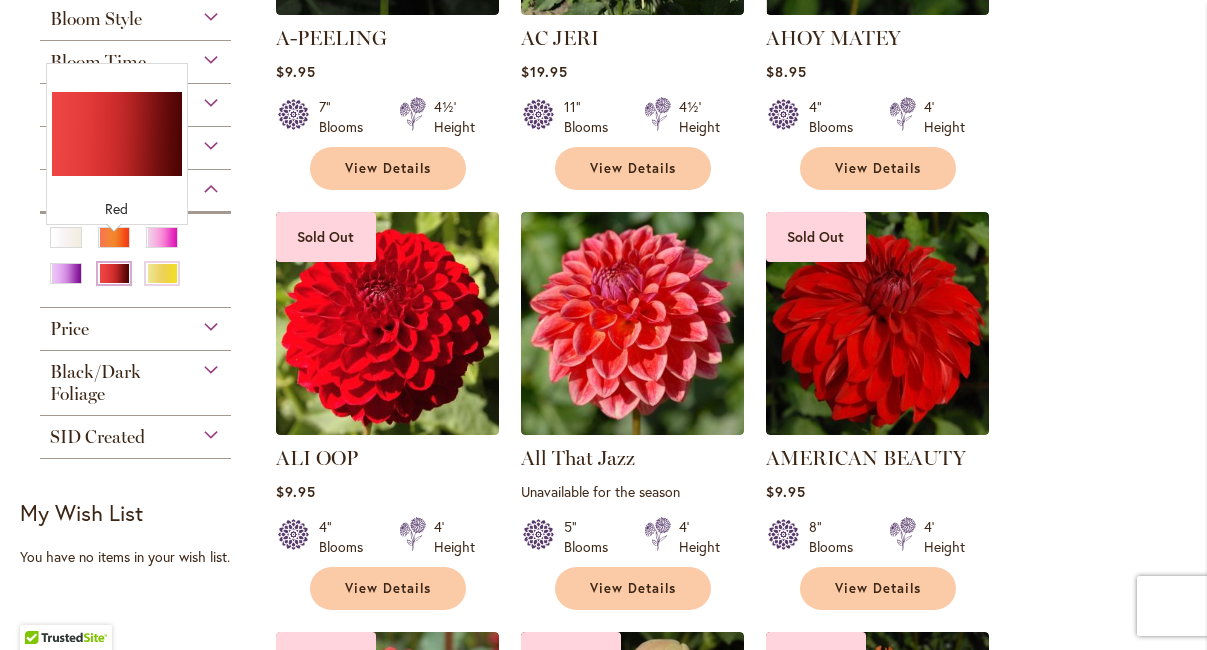 click at bounding box center (114, 273) 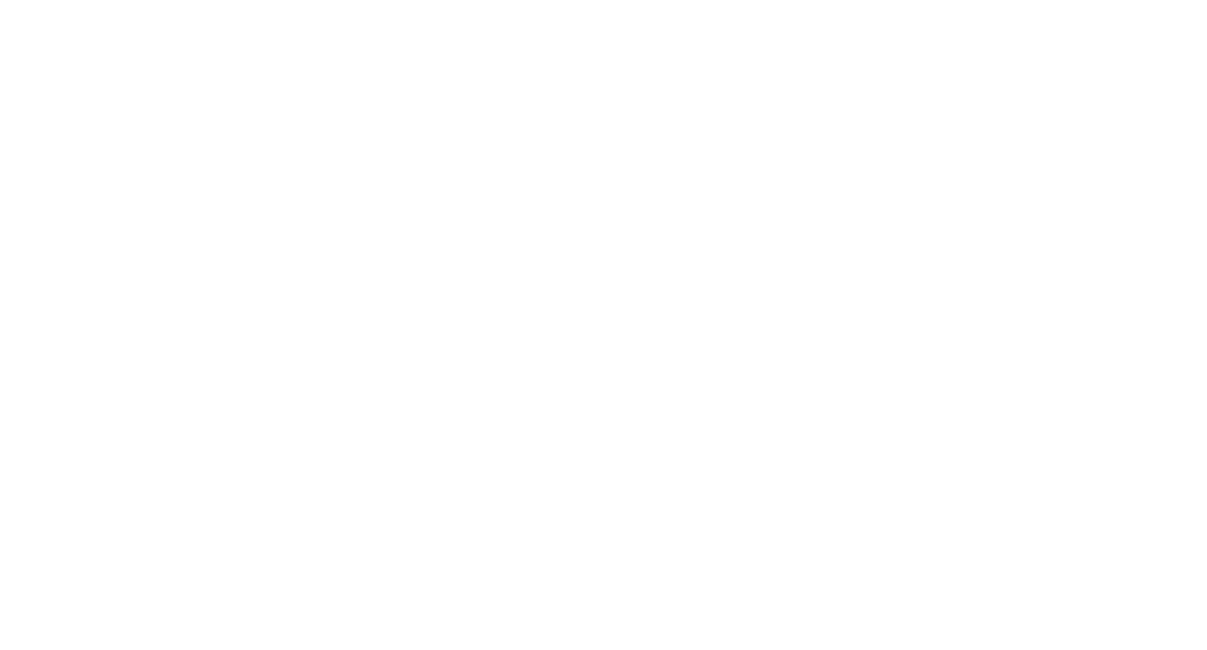scroll, scrollTop: 0, scrollLeft: 0, axis: both 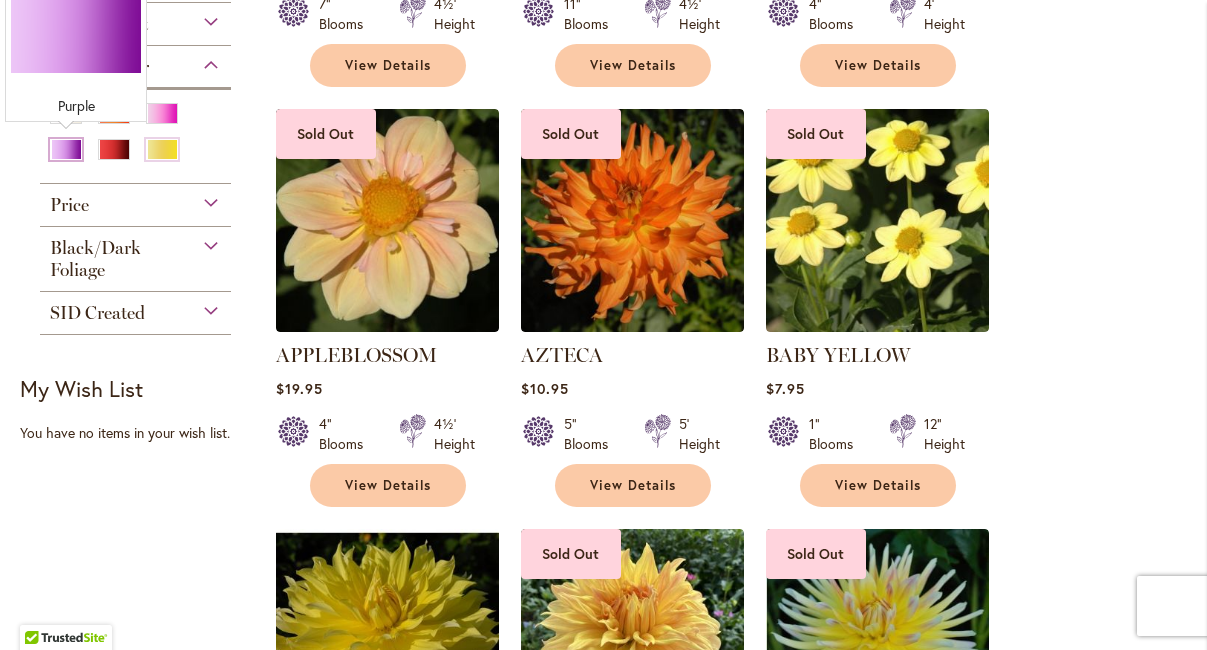 click at bounding box center (66, 149) 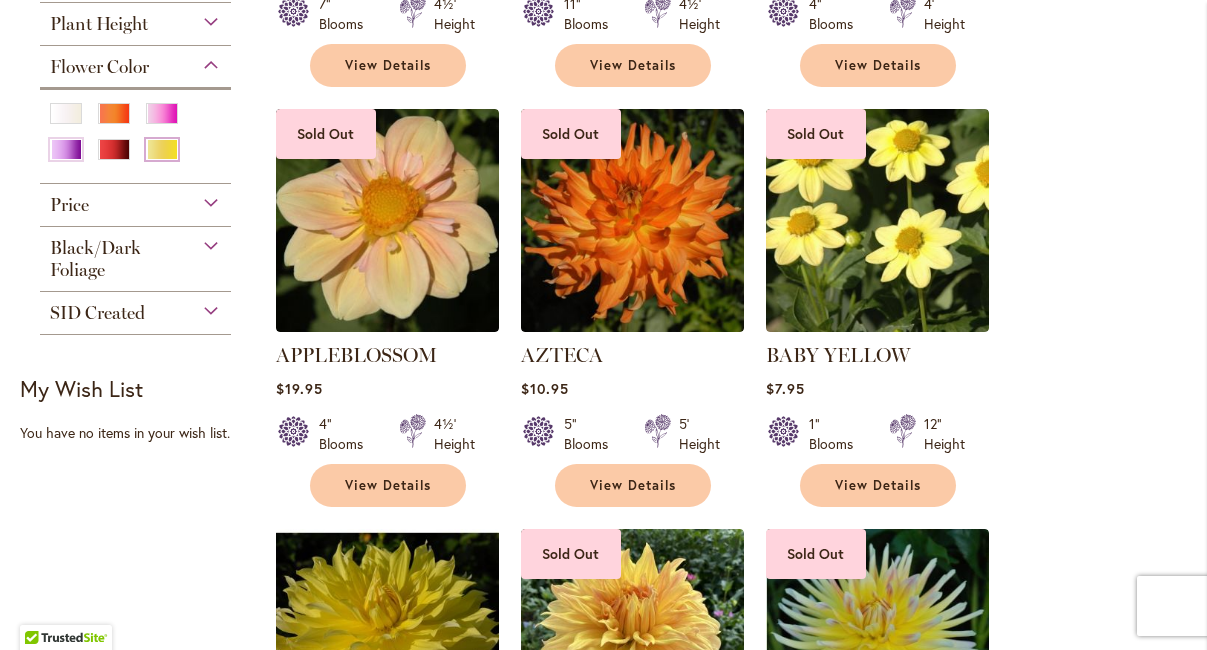 click at bounding box center [162, 149] 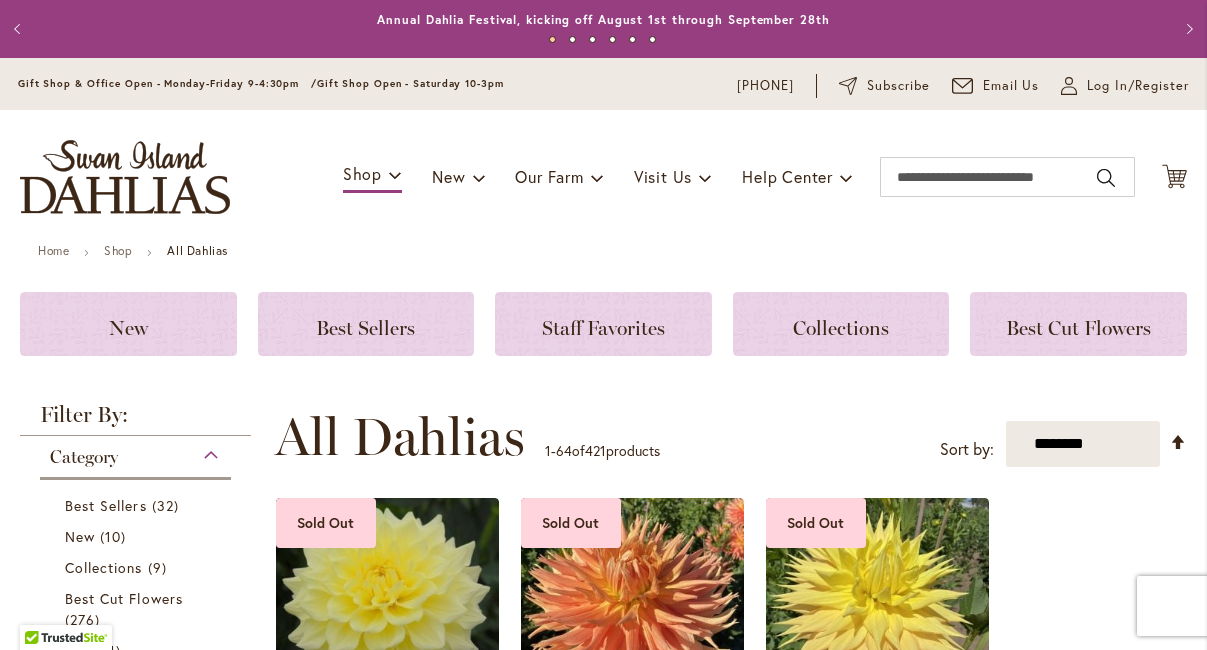 scroll, scrollTop: 0, scrollLeft: 0, axis: both 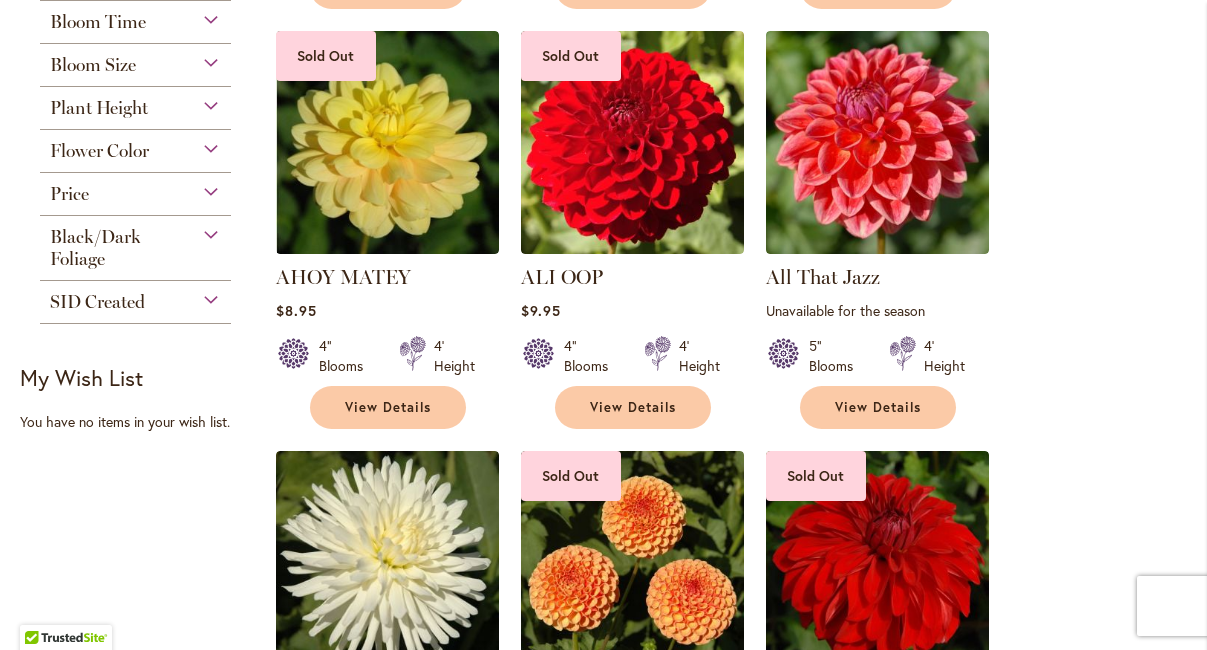 click on "Flower Color" at bounding box center (135, 146) 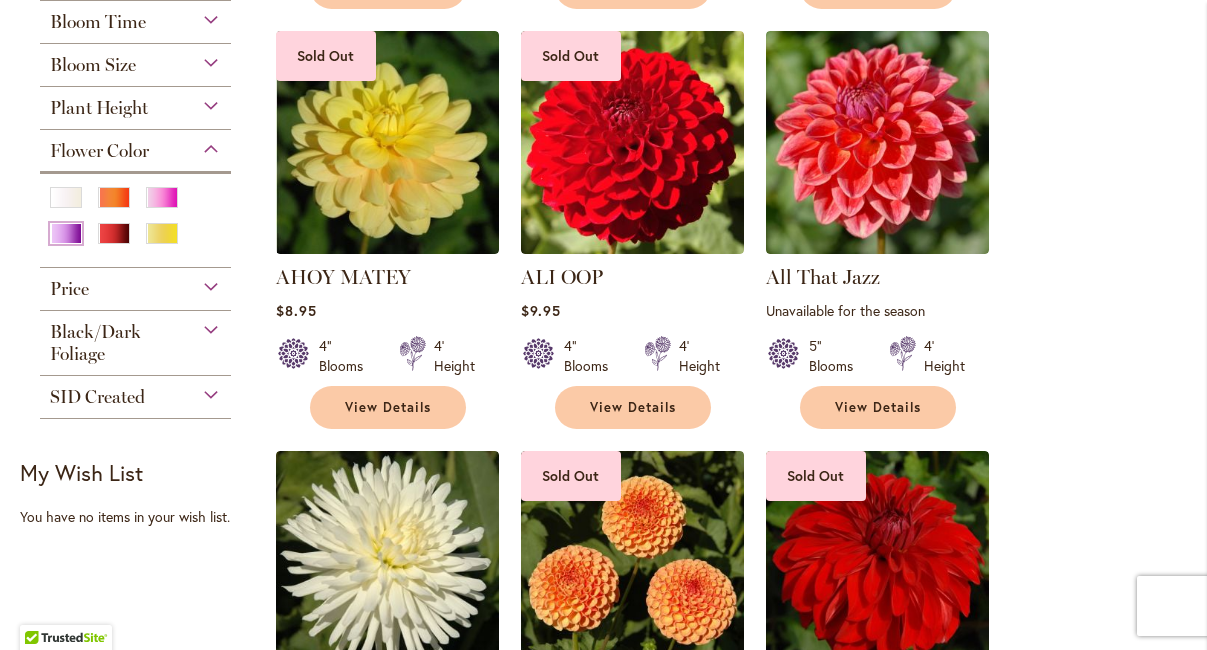 click at bounding box center (66, 233) 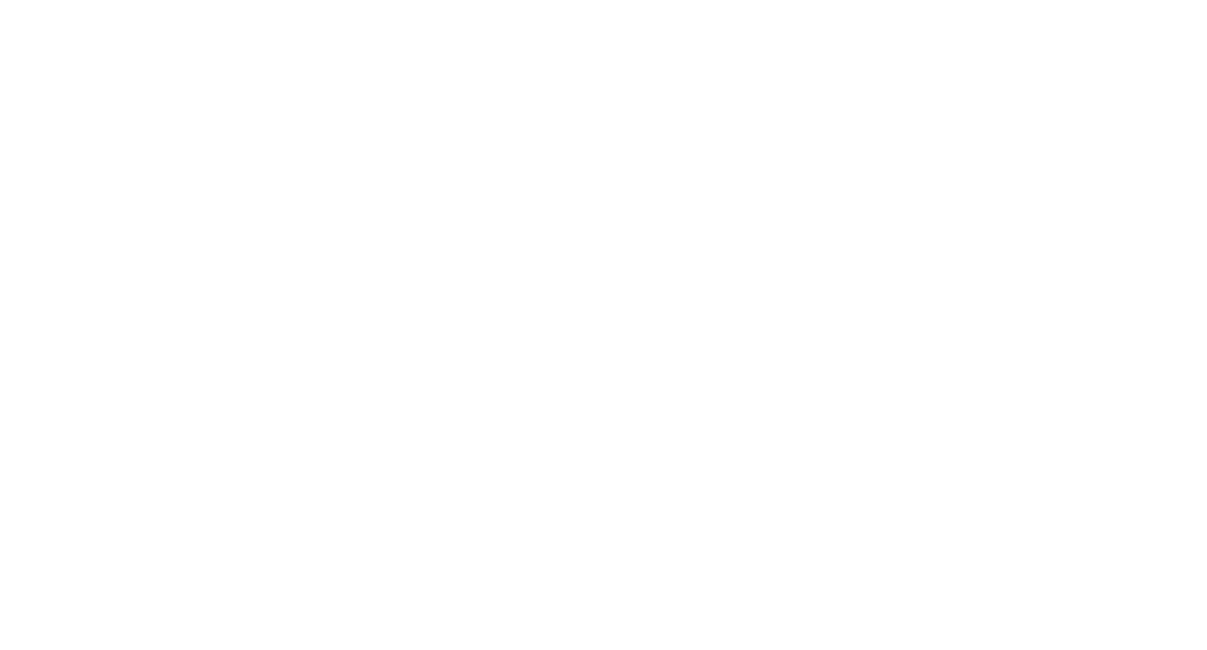 scroll, scrollTop: 0, scrollLeft: 0, axis: both 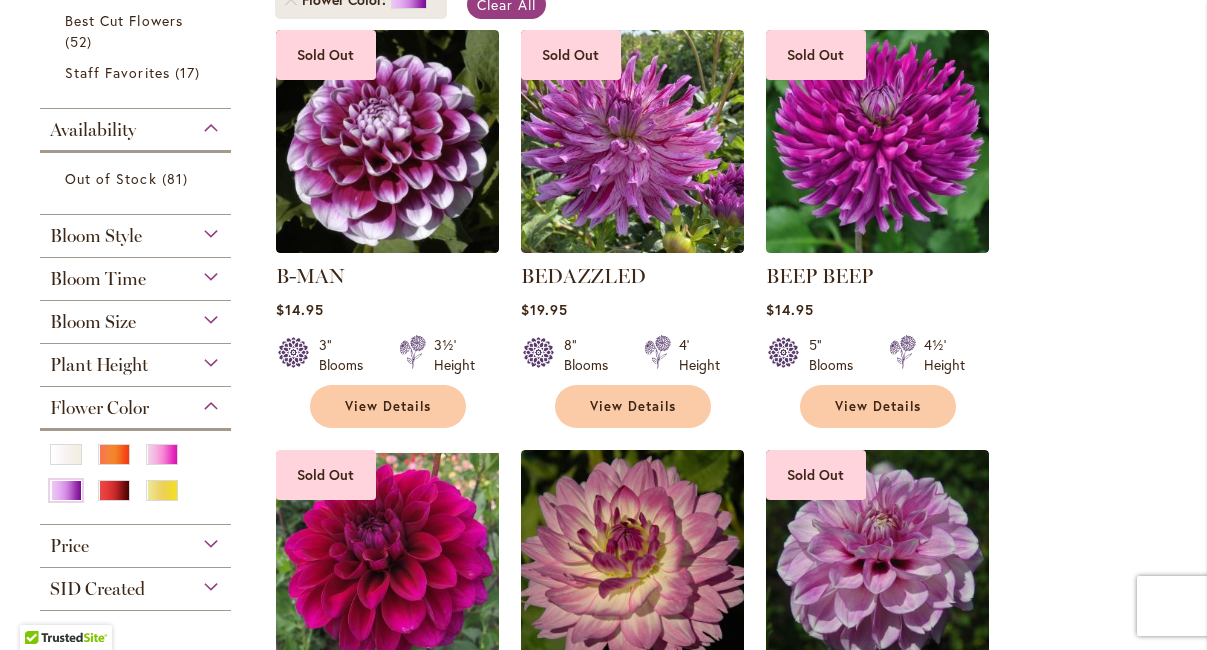click on "Plant Height" at bounding box center (135, 360) 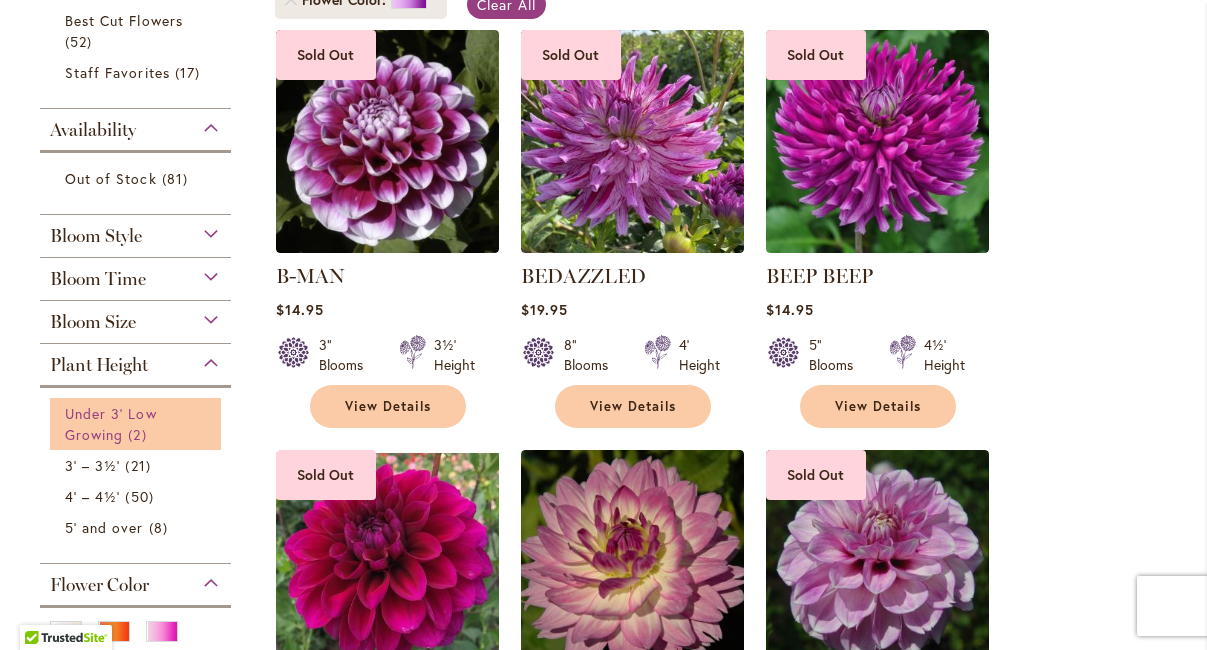 click on "Under 3' Low Growing" at bounding box center [111, 424] 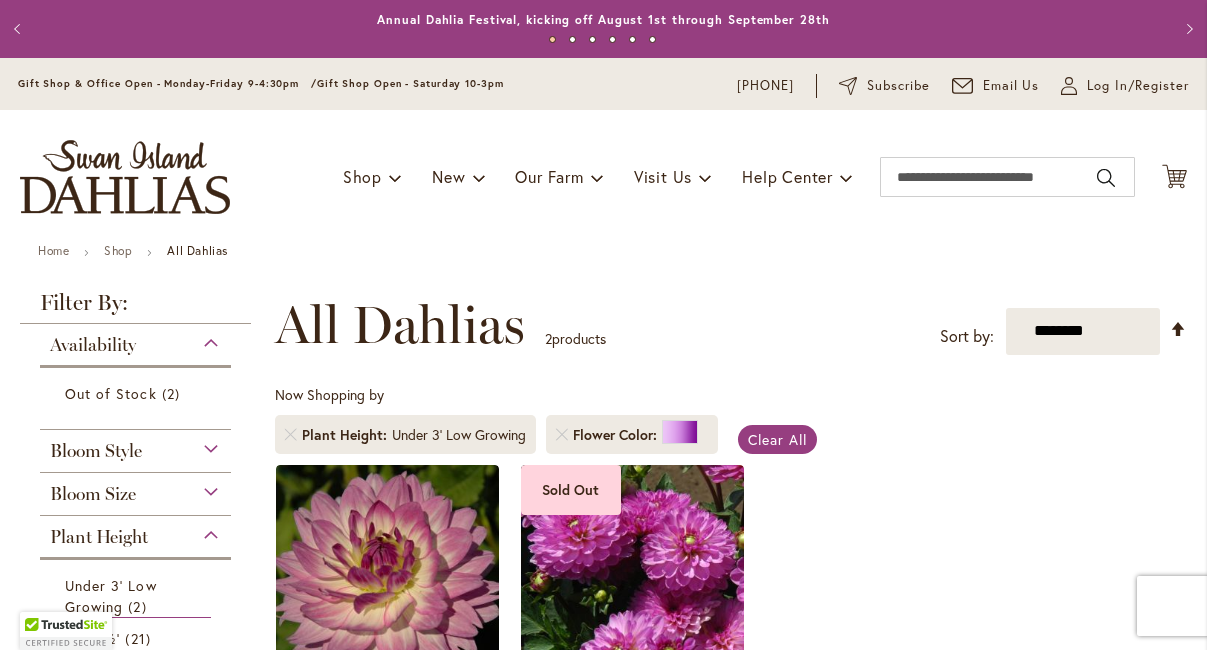 scroll, scrollTop: 0, scrollLeft: 0, axis: both 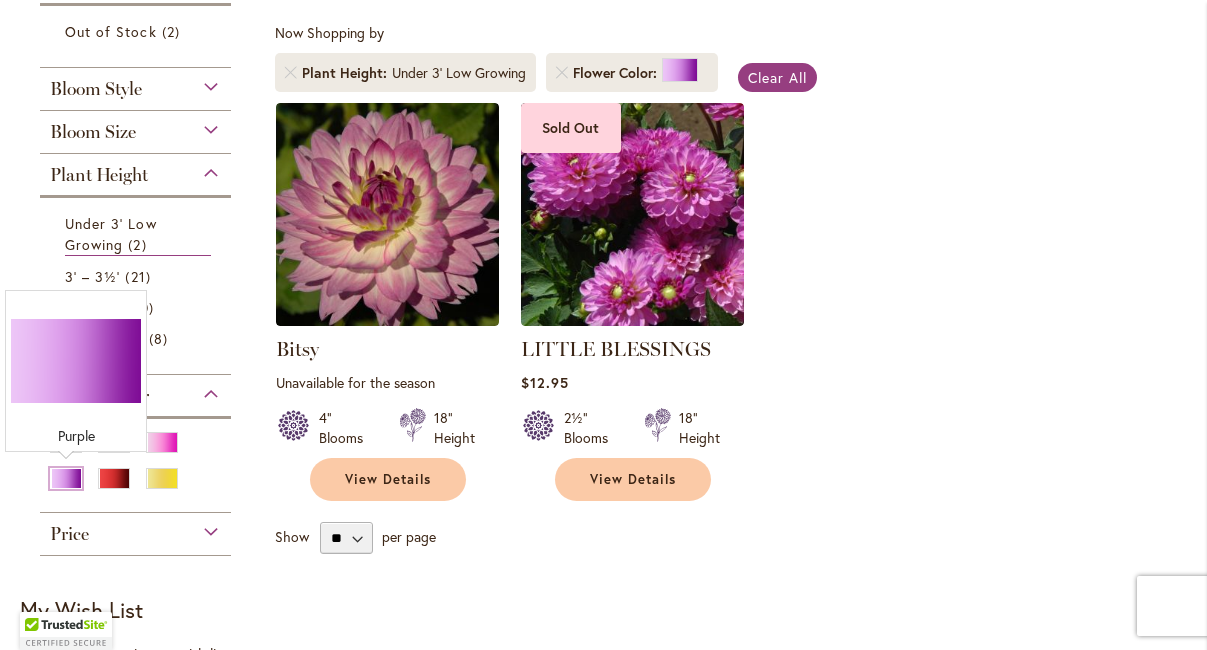click at bounding box center (66, 478) 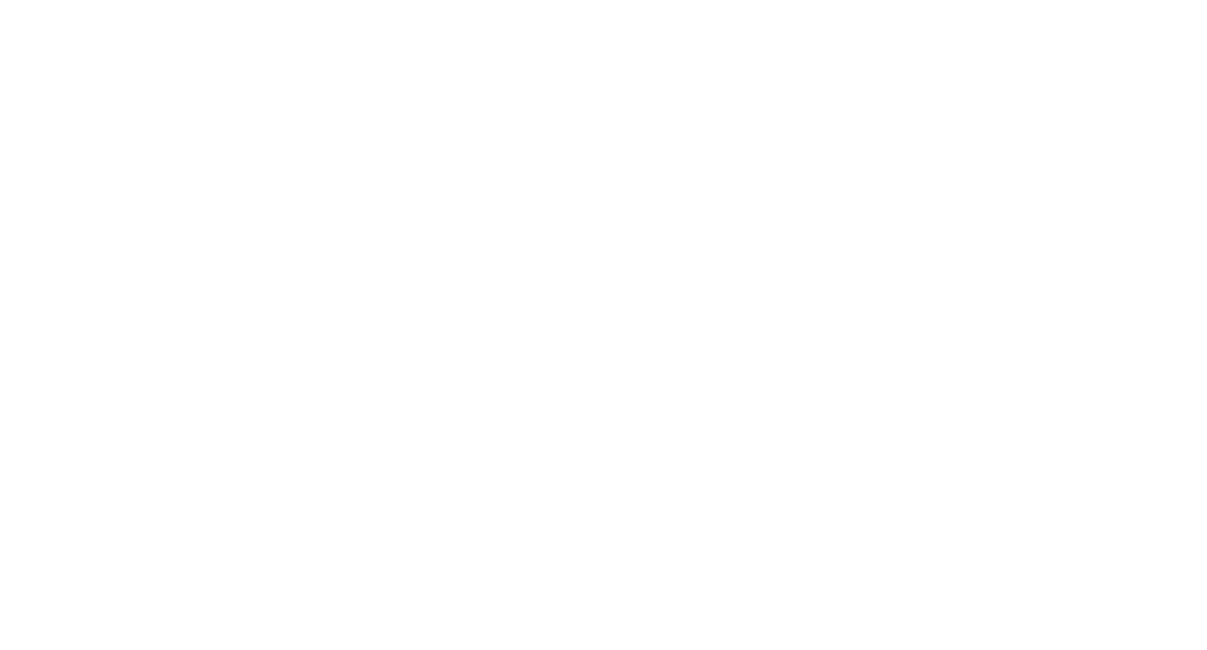 scroll, scrollTop: 0, scrollLeft: 0, axis: both 